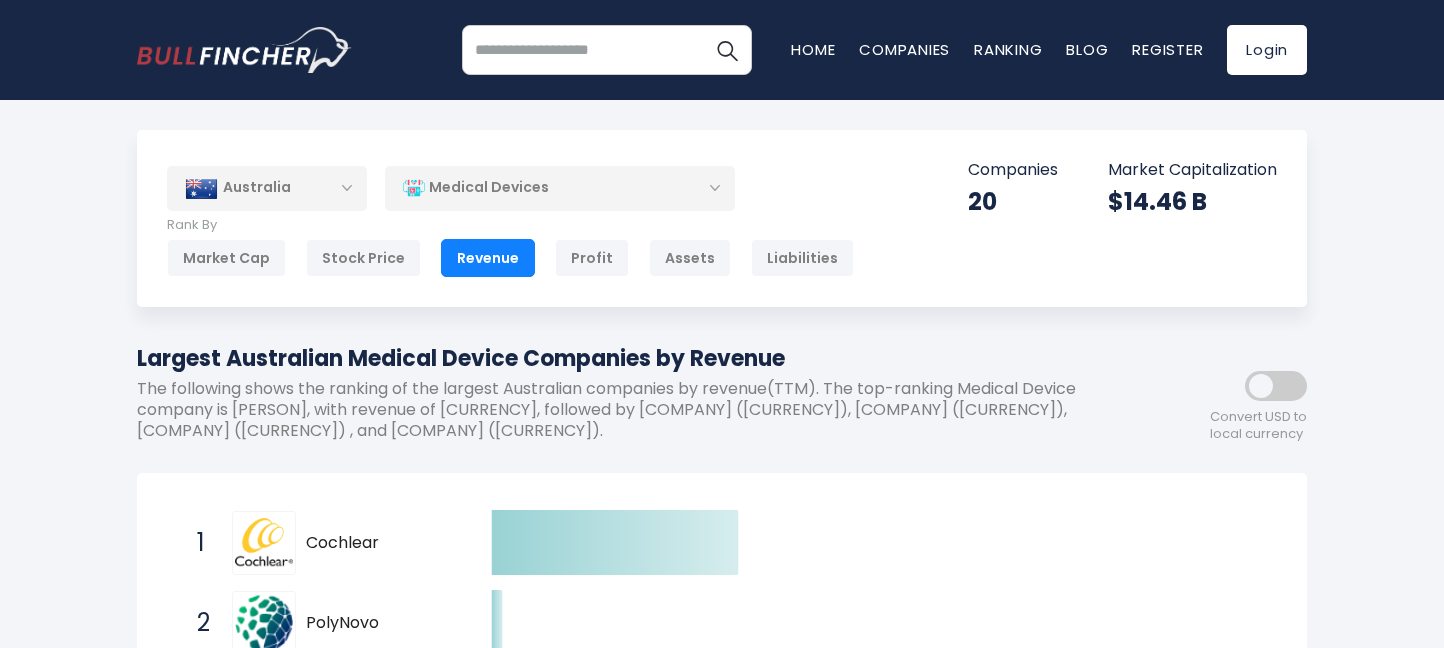 scroll, scrollTop: 0, scrollLeft: 0, axis: both 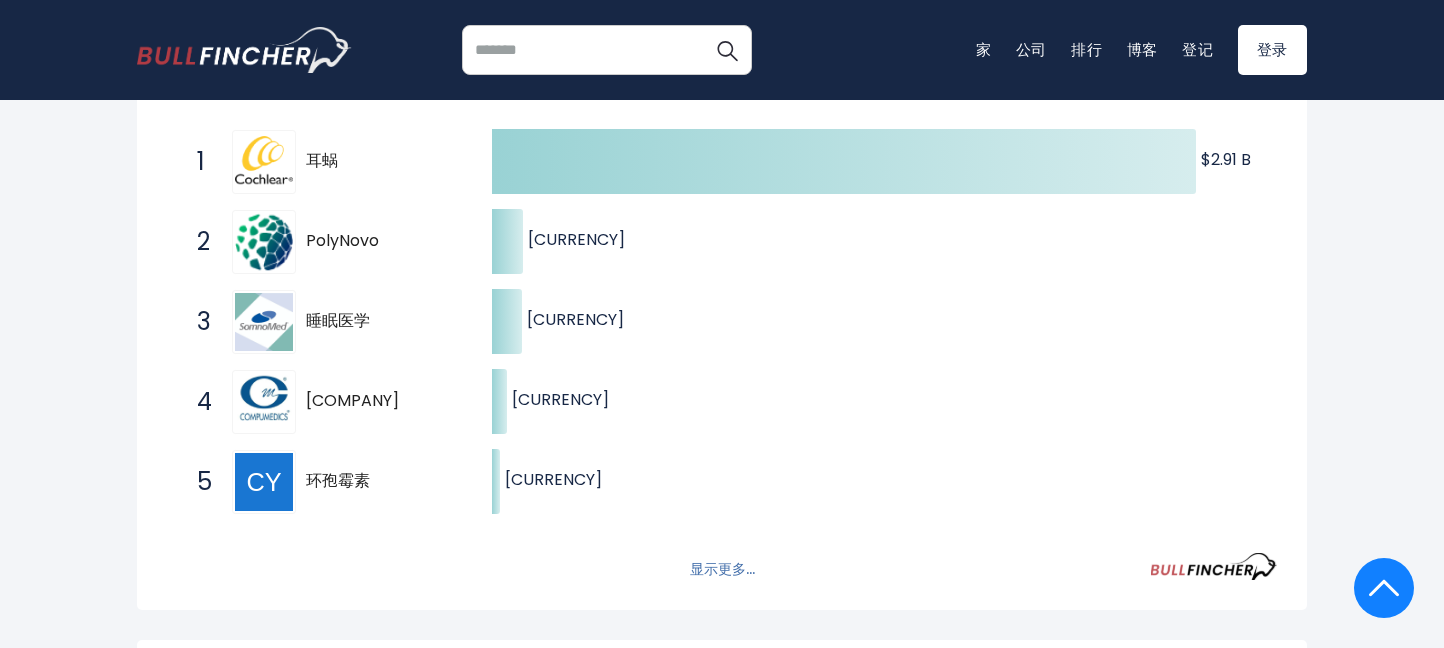 click on "显示更多..." at bounding box center (722, 568) 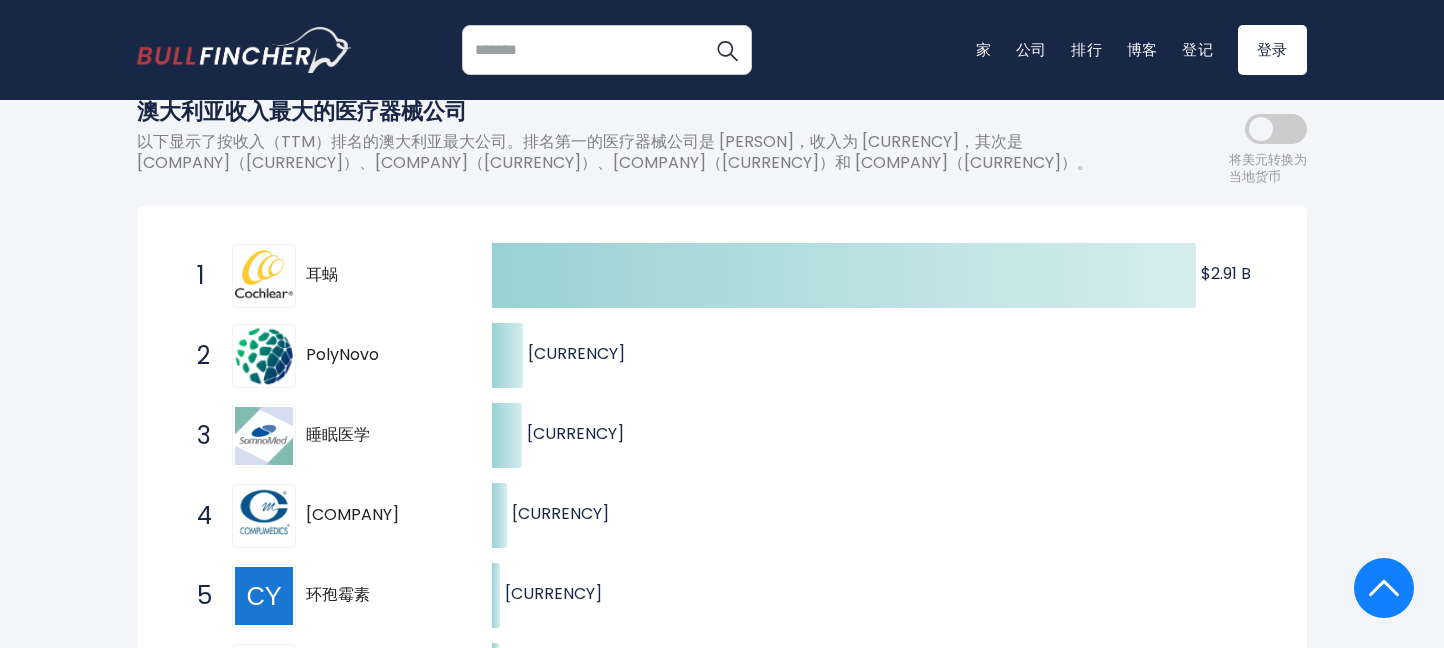 scroll, scrollTop: 145, scrollLeft: 0, axis: vertical 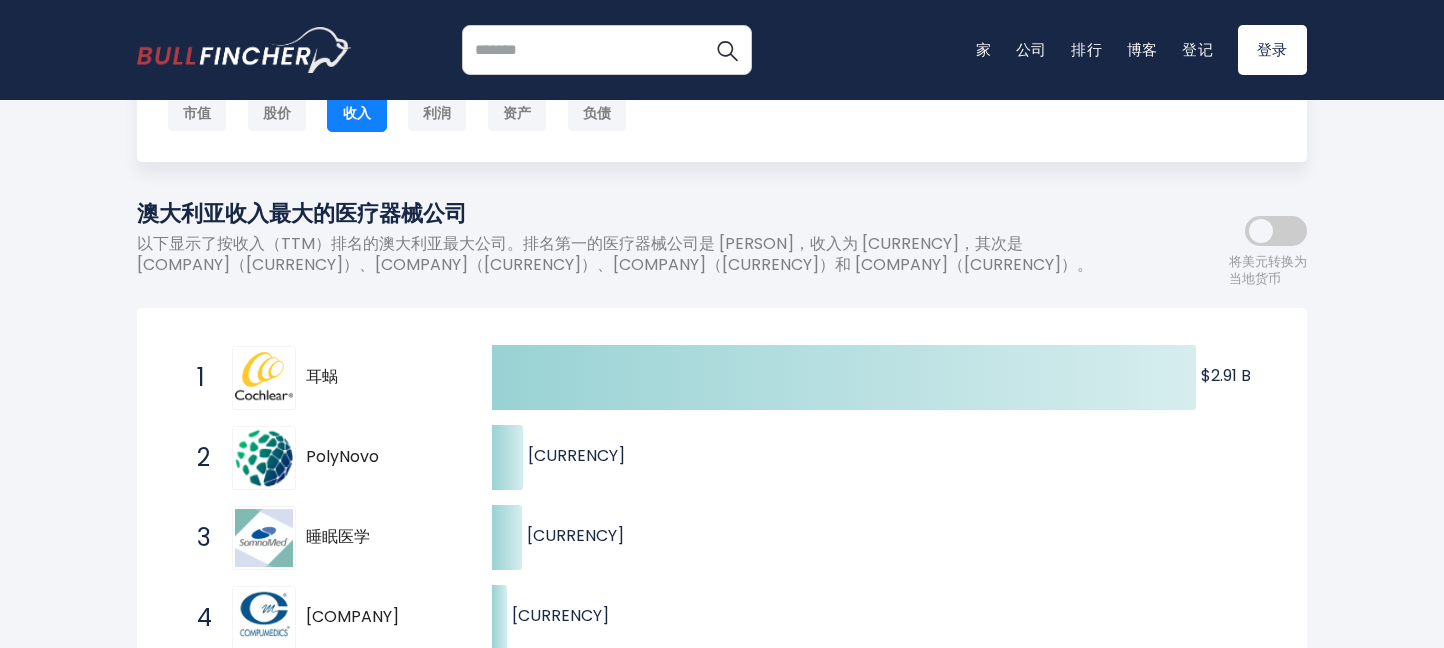drag, startPoint x: 262, startPoint y: 217, endPoint x: 473, endPoint y: 222, distance: 211.05923 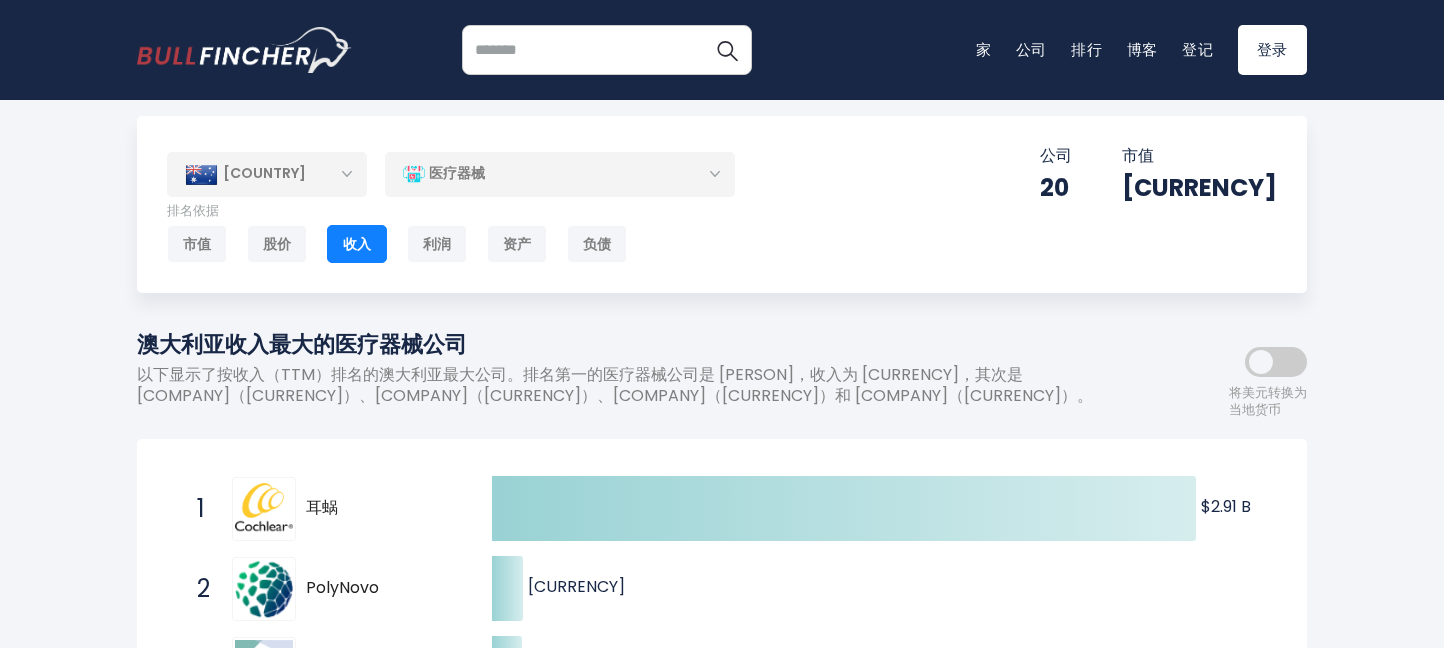 scroll, scrollTop: 0, scrollLeft: 0, axis: both 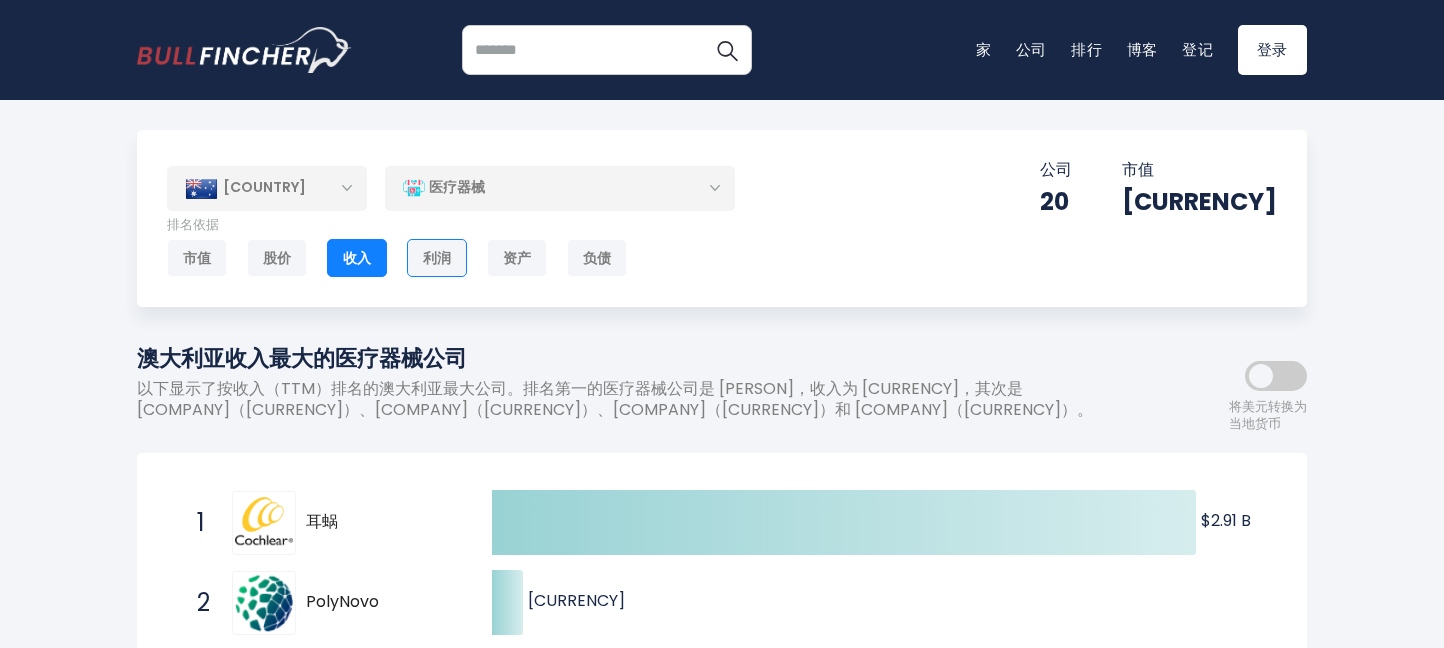 click on "利润" at bounding box center (437, 258) 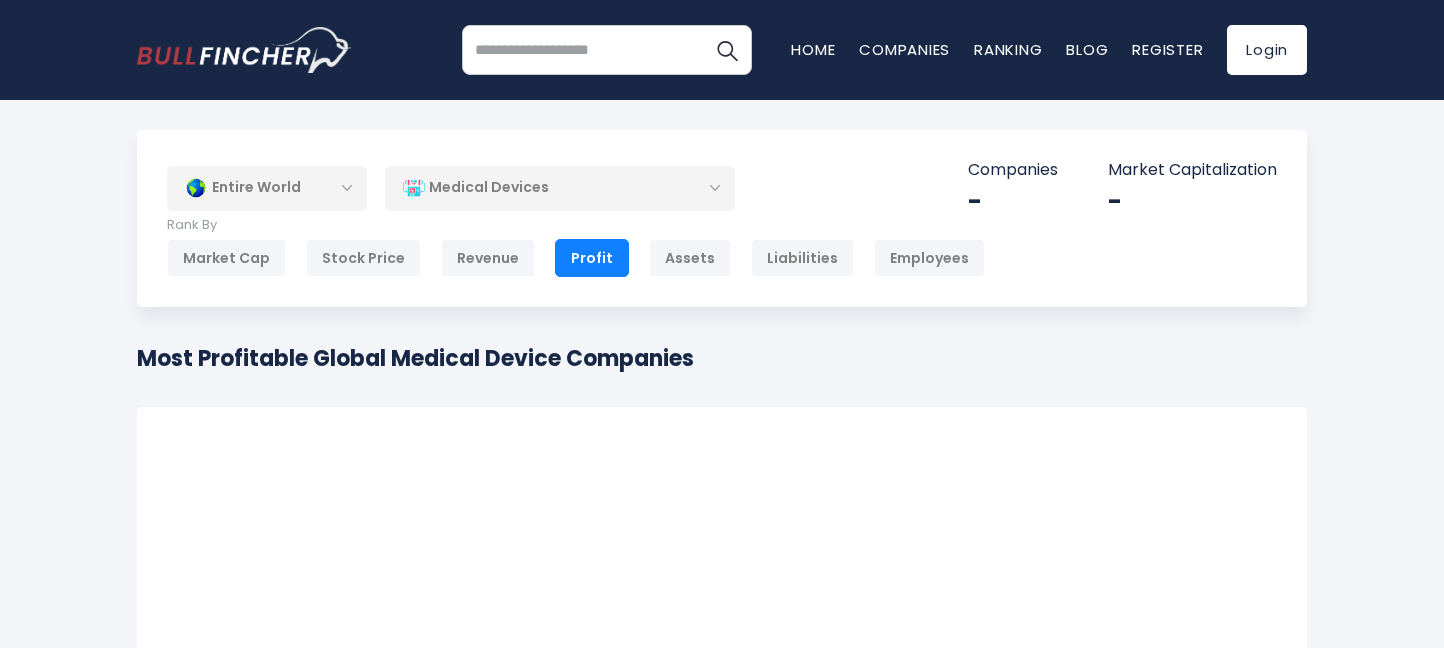 scroll, scrollTop: 0, scrollLeft: 0, axis: both 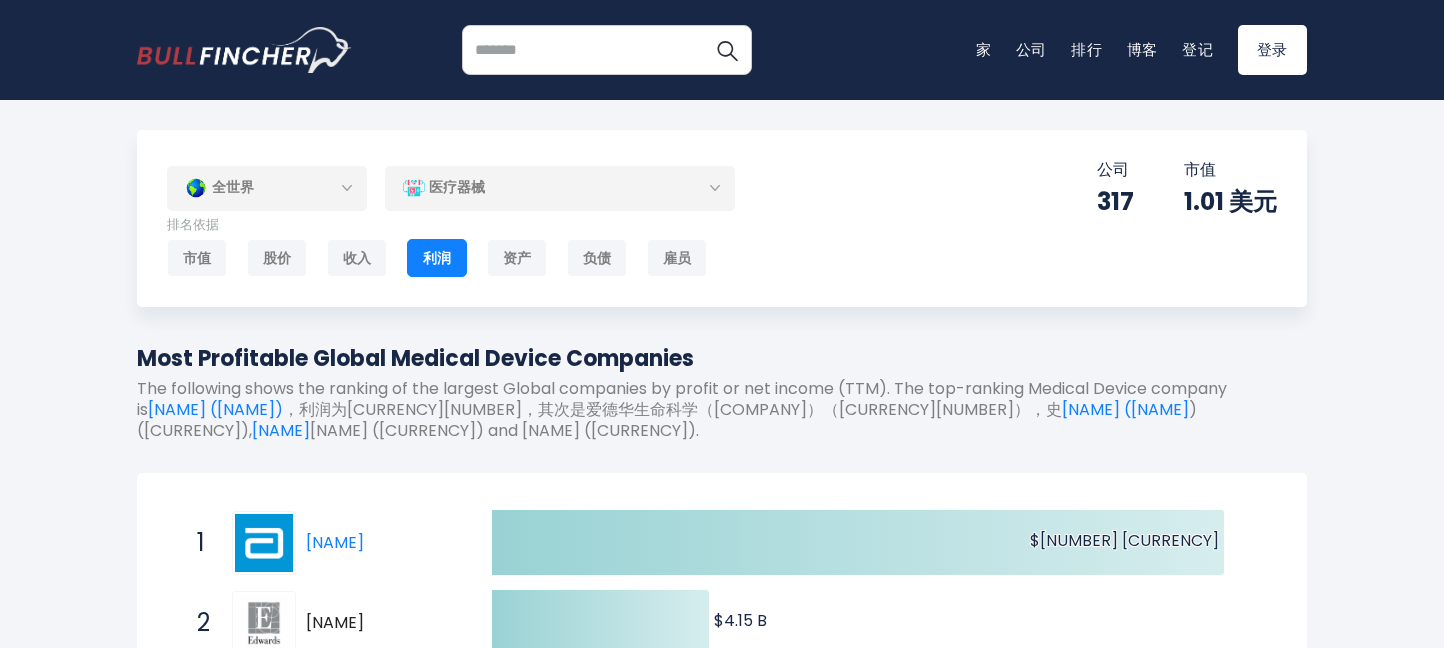 click on "全世界" at bounding box center (267, 188) 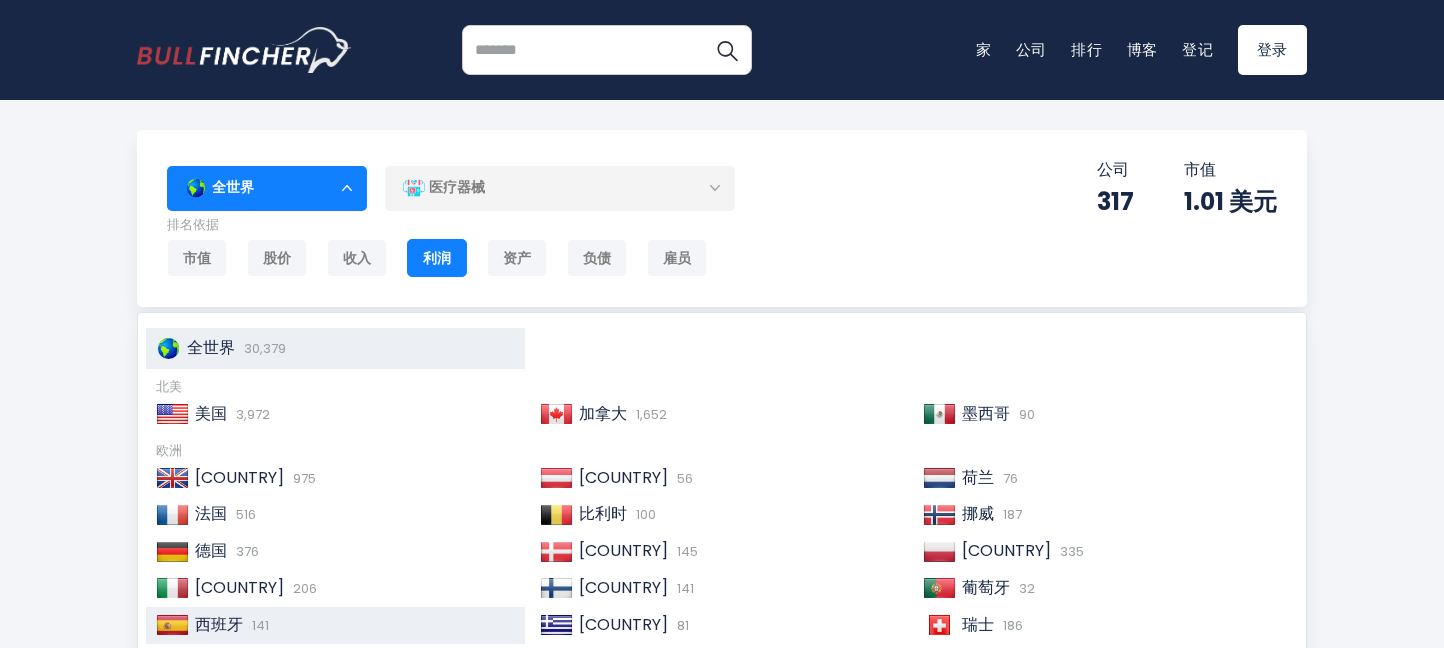 scroll, scrollTop: 0, scrollLeft: 0, axis: both 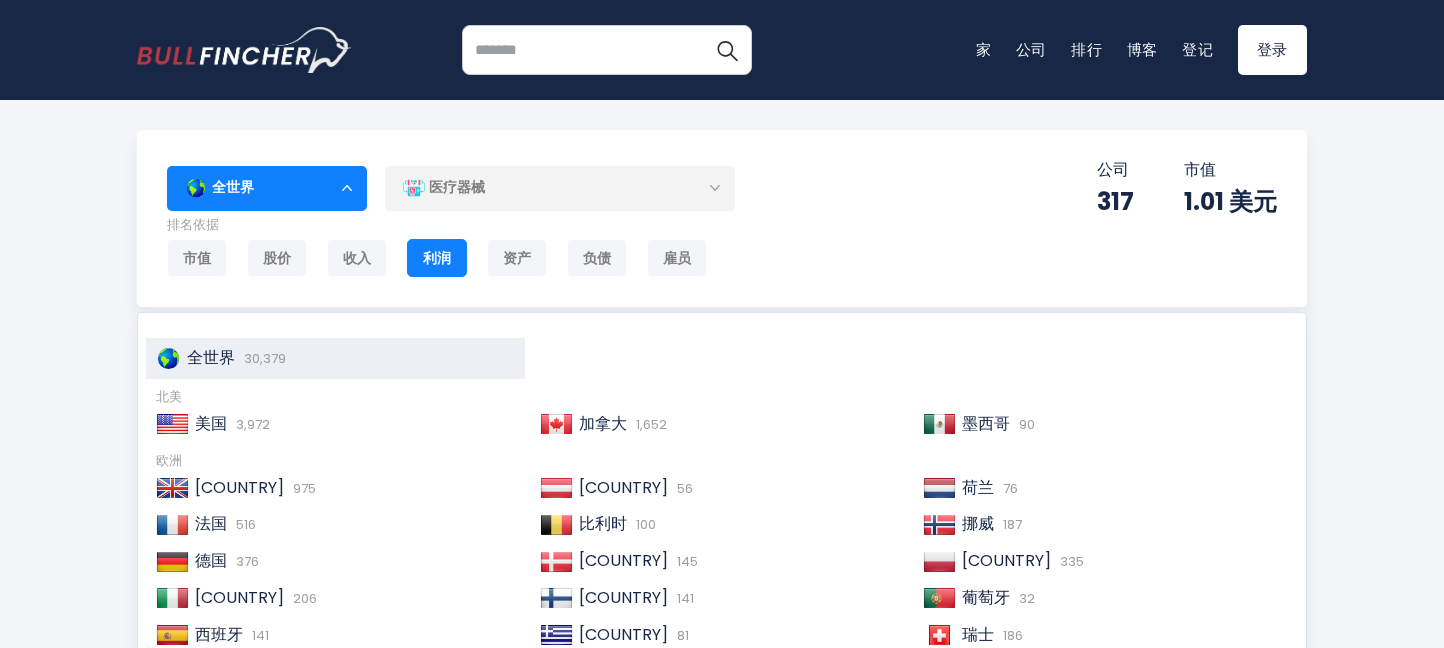 click on "全世界" at bounding box center (267, 188) 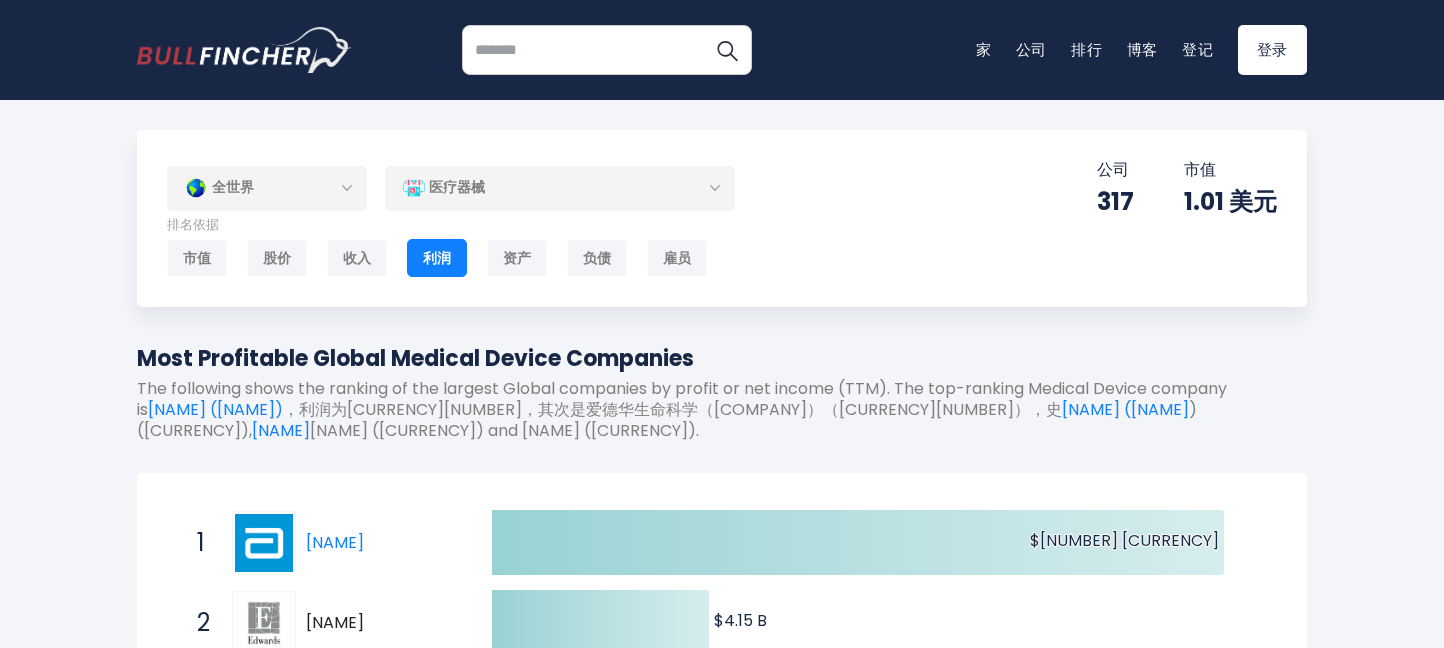 click on "全世界" at bounding box center (267, 188) 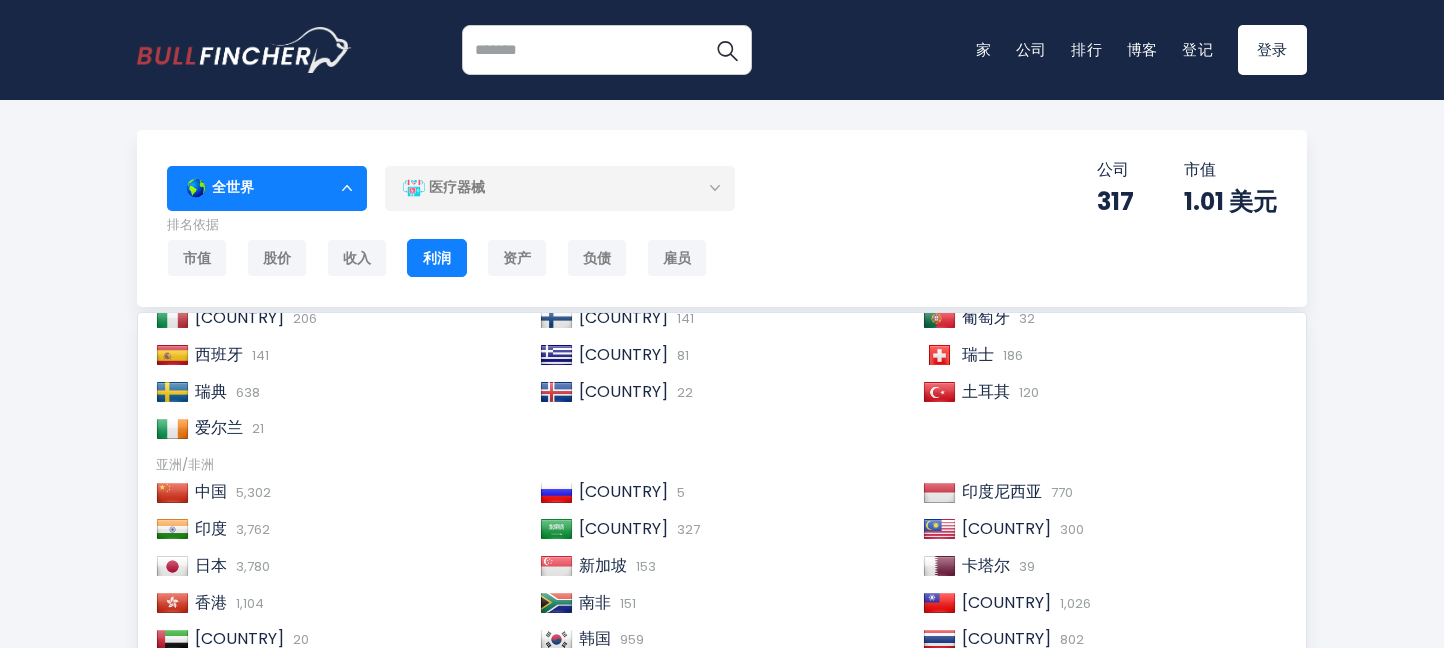 scroll, scrollTop: 306, scrollLeft: 0, axis: vertical 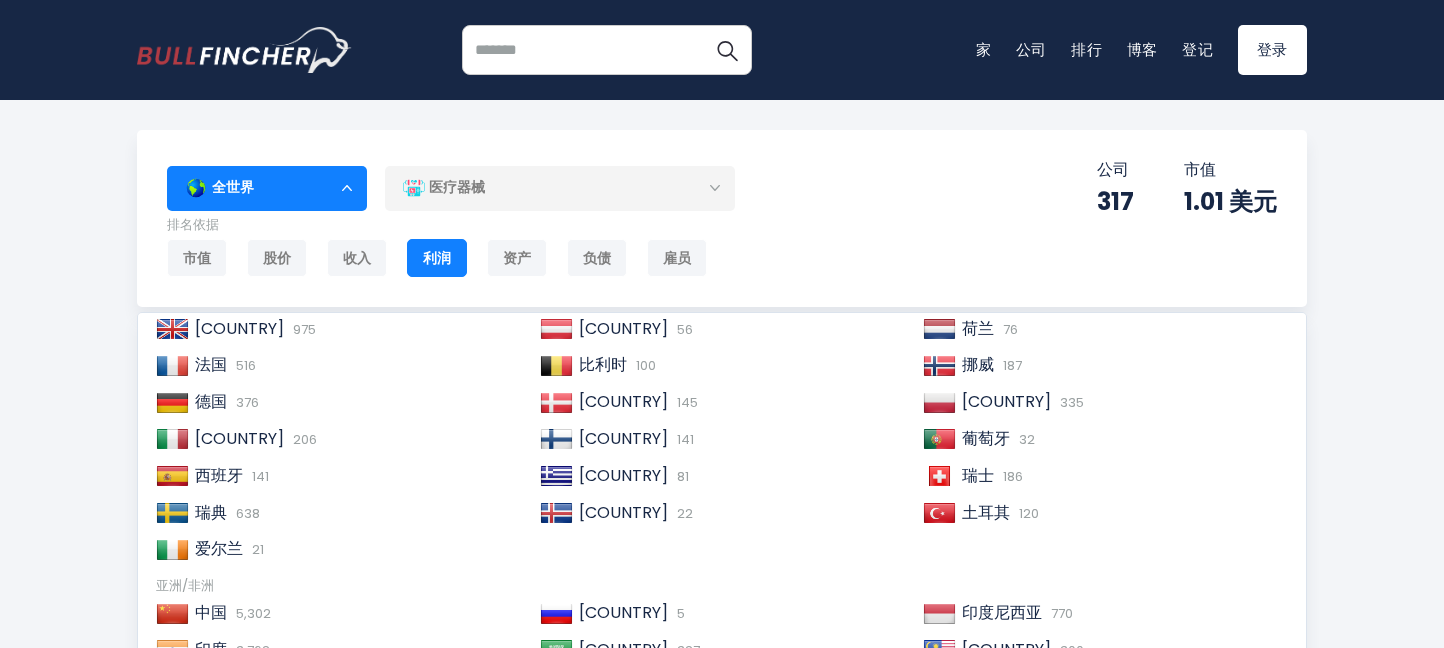 drag, startPoint x: 1307, startPoint y: 420, endPoint x: 1318, endPoint y: 344, distance: 76.79192 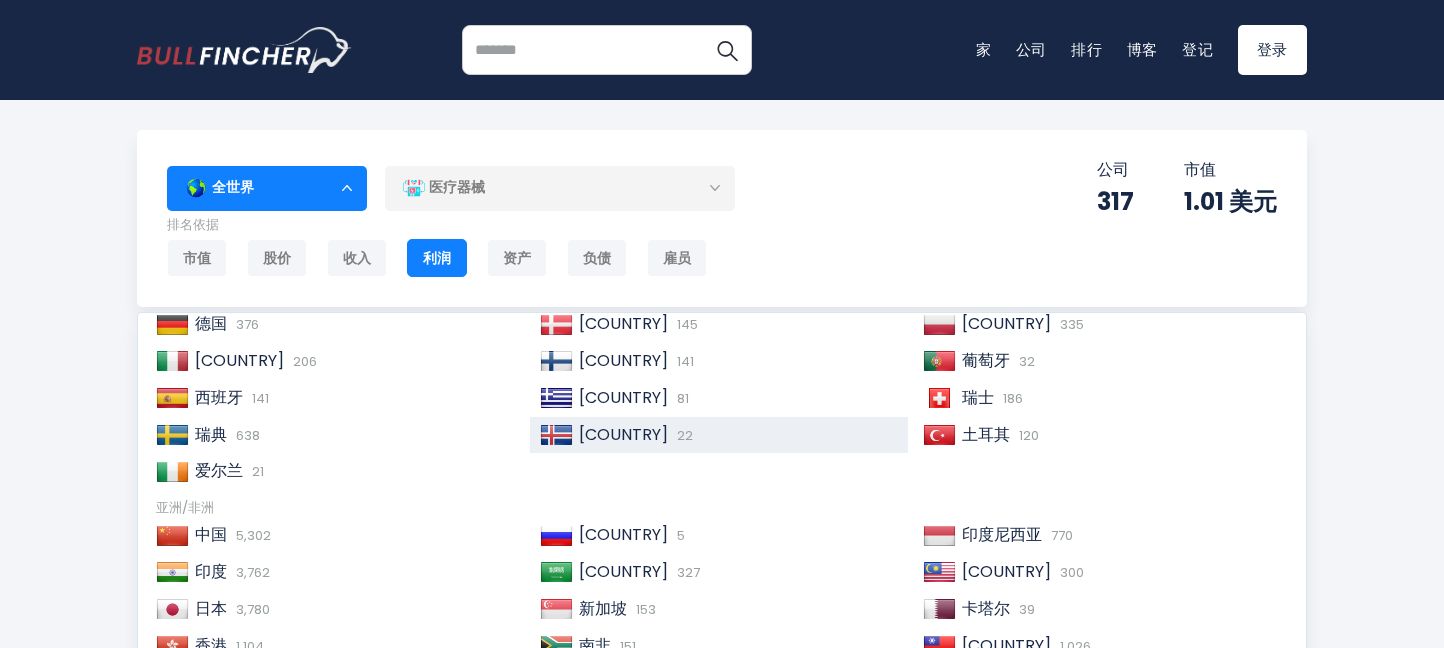 scroll, scrollTop: 306, scrollLeft: 0, axis: vertical 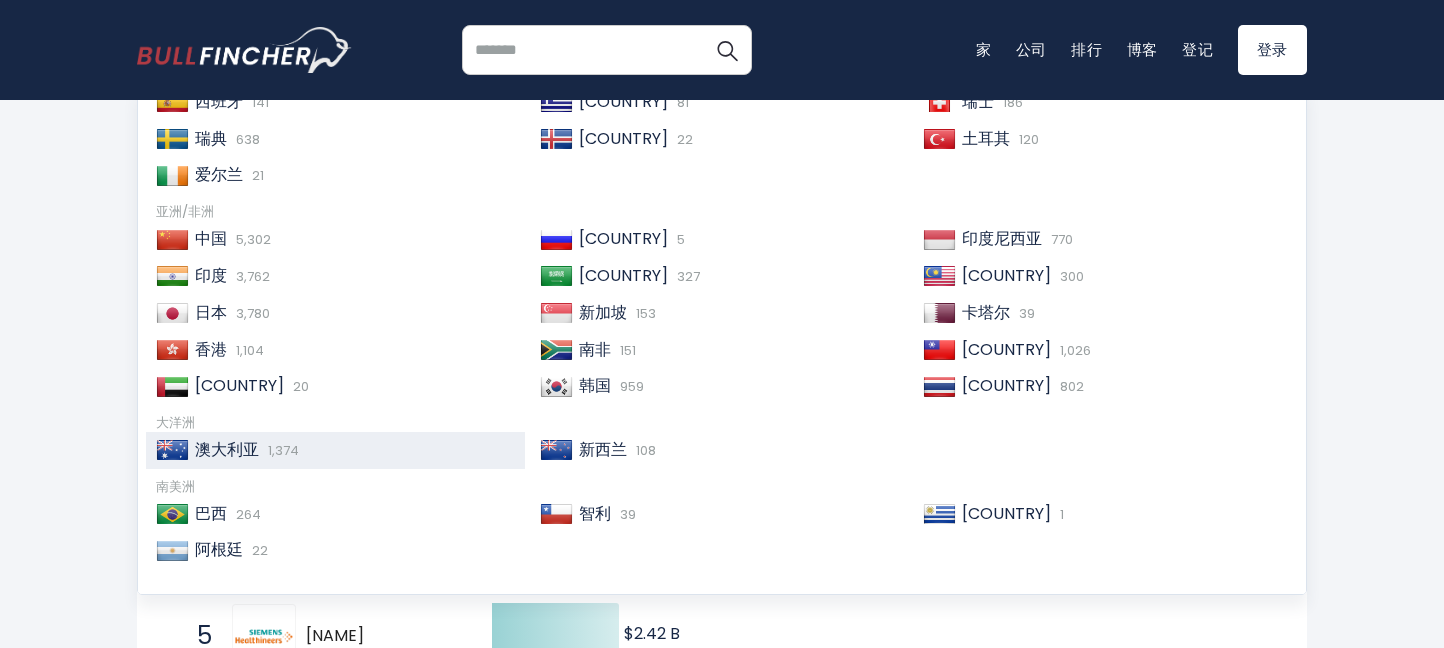 click on "澳大利亚" at bounding box center [227, 449] 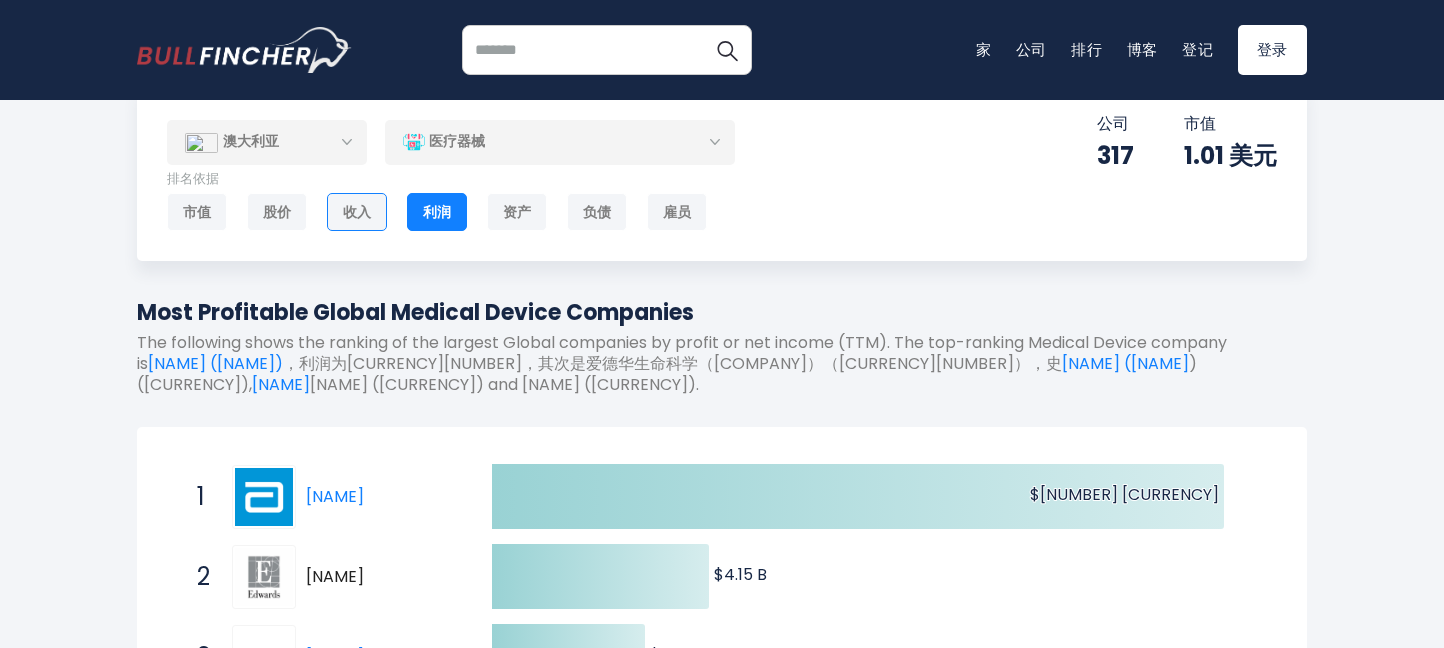scroll, scrollTop: 46, scrollLeft: 0, axis: vertical 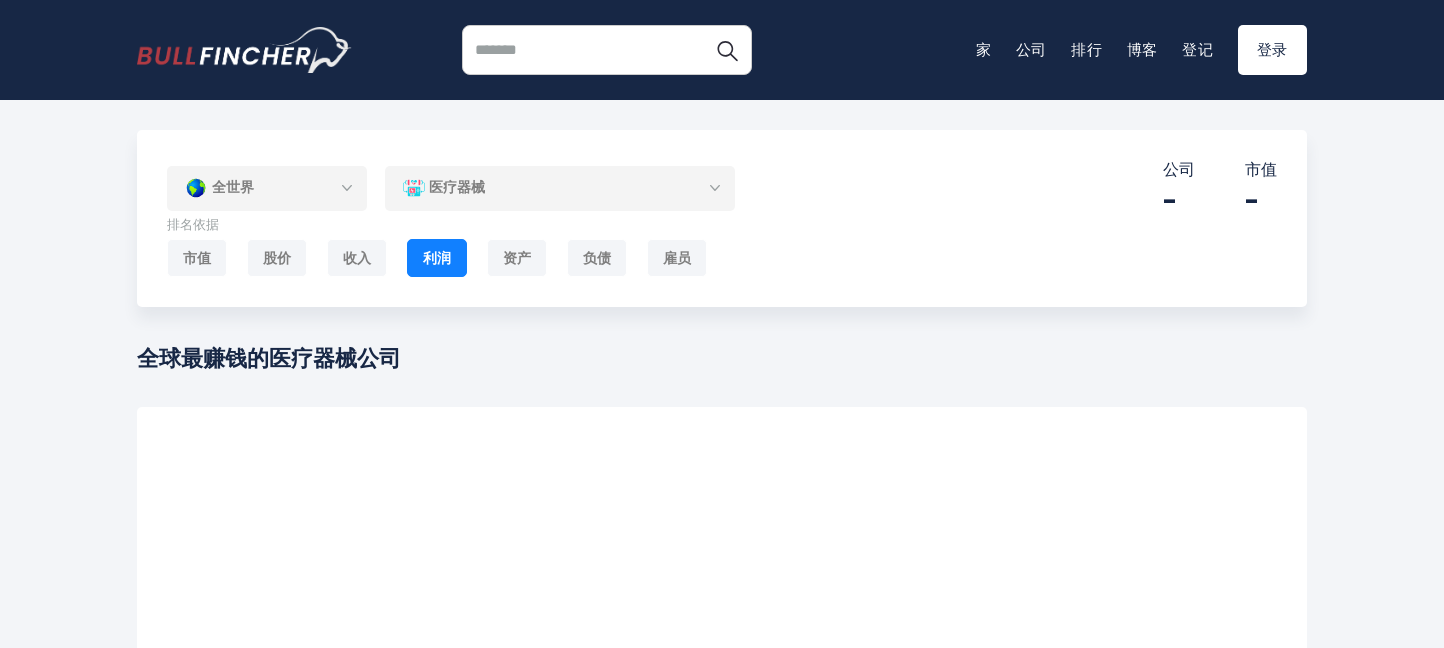 click on "全世界" at bounding box center (267, 188) 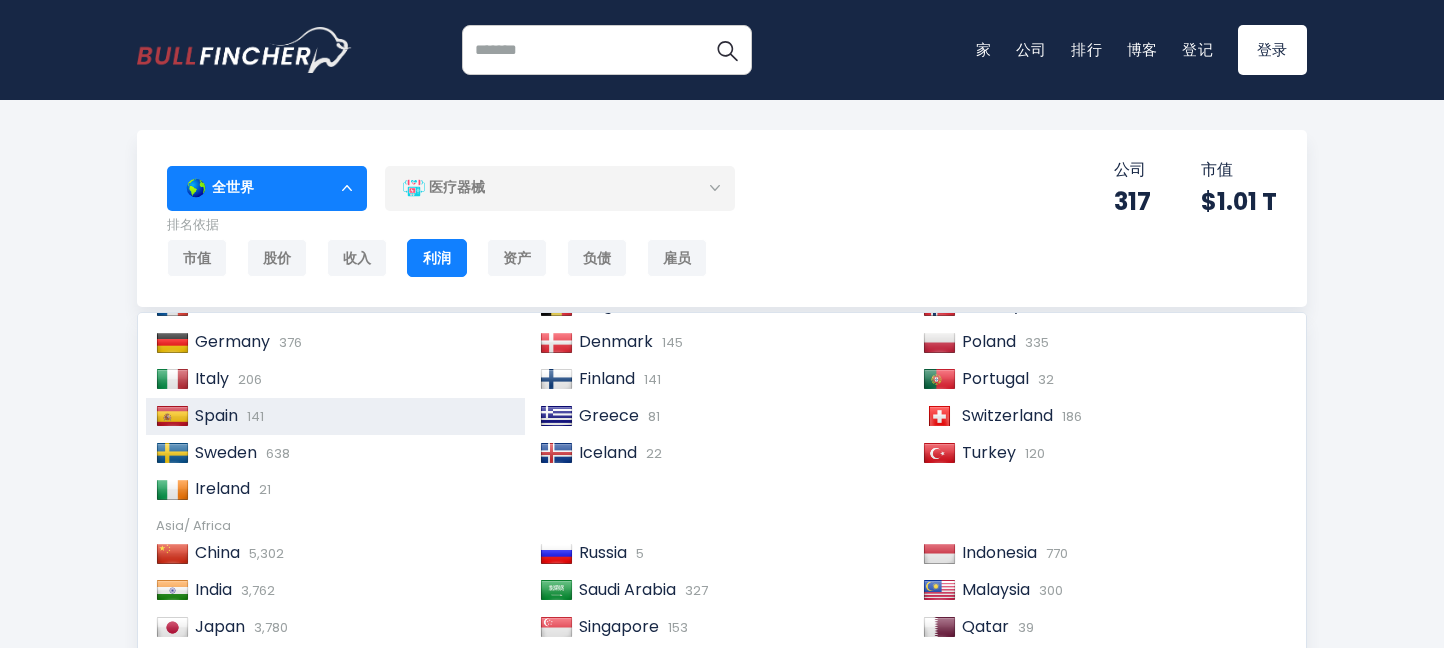 scroll, scrollTop: 306, scrollLeft: 0, axis: vertical 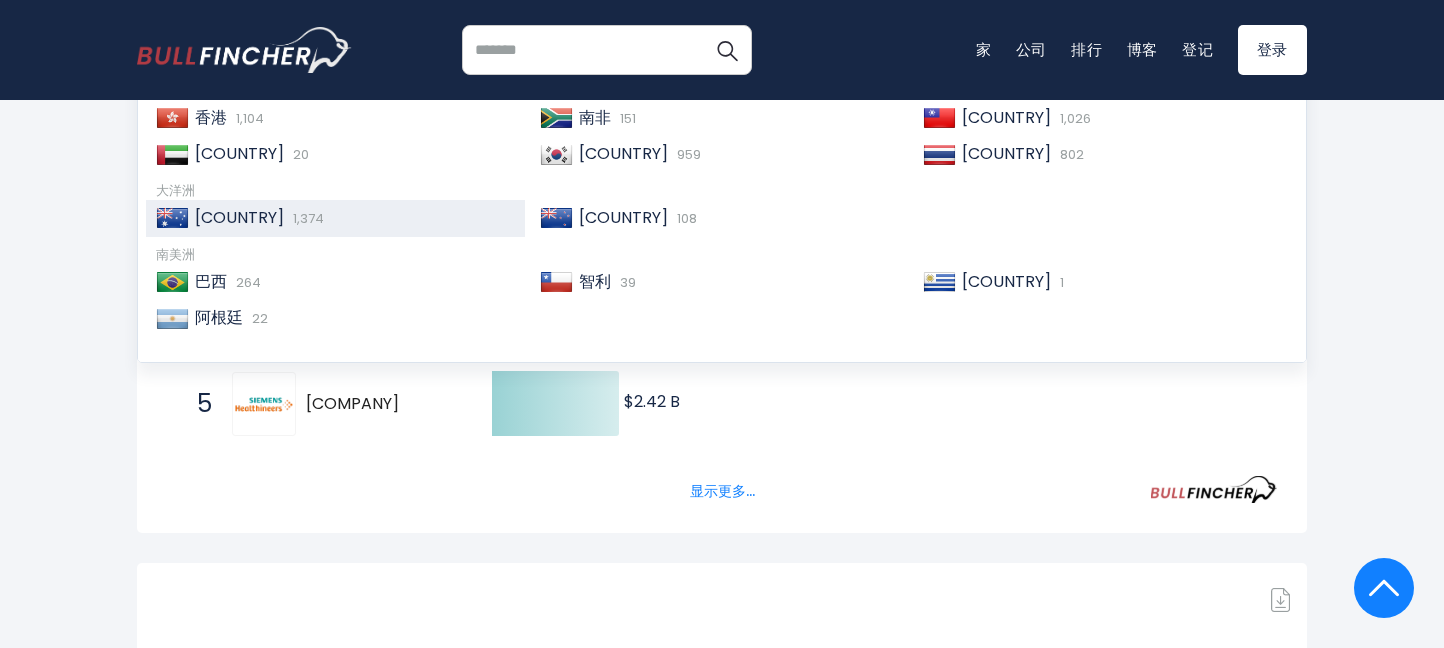 click on "[COUNTRY]" at bounding box center (239, 217) 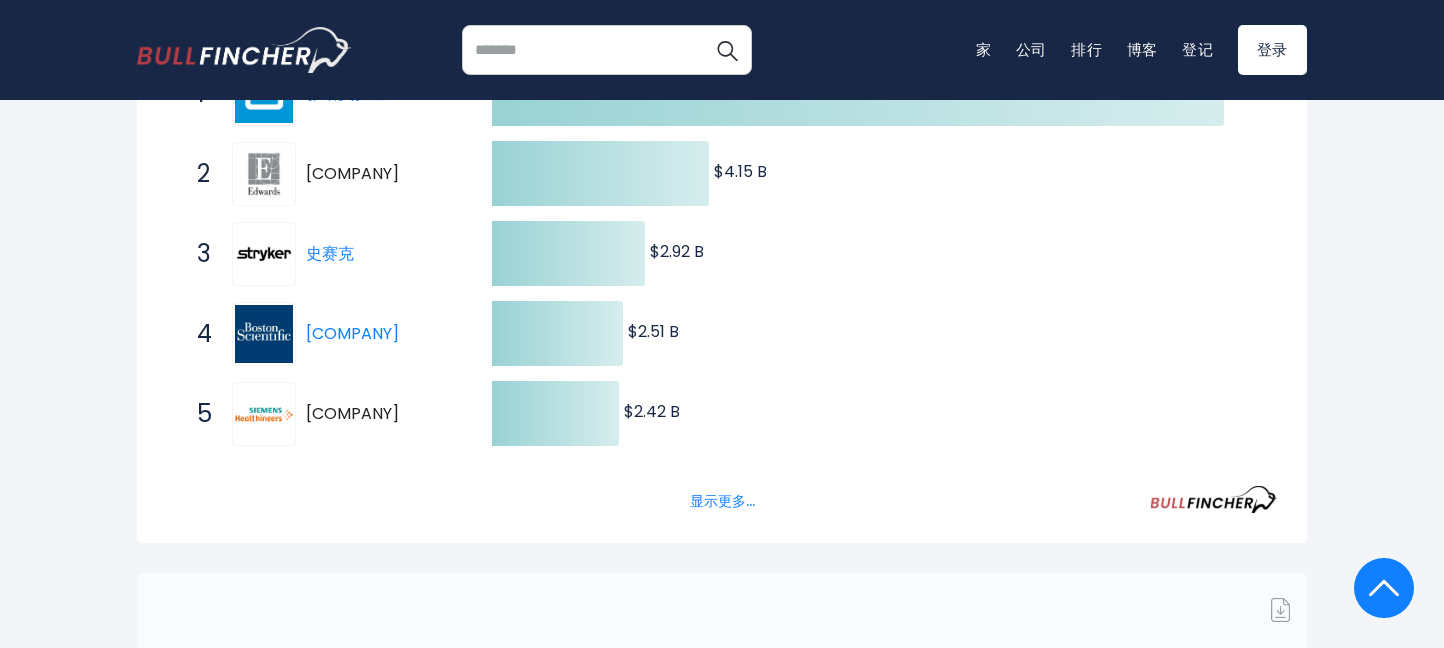 scroll, scrollTop: 95, scrollLeft: 0, axis: vertical 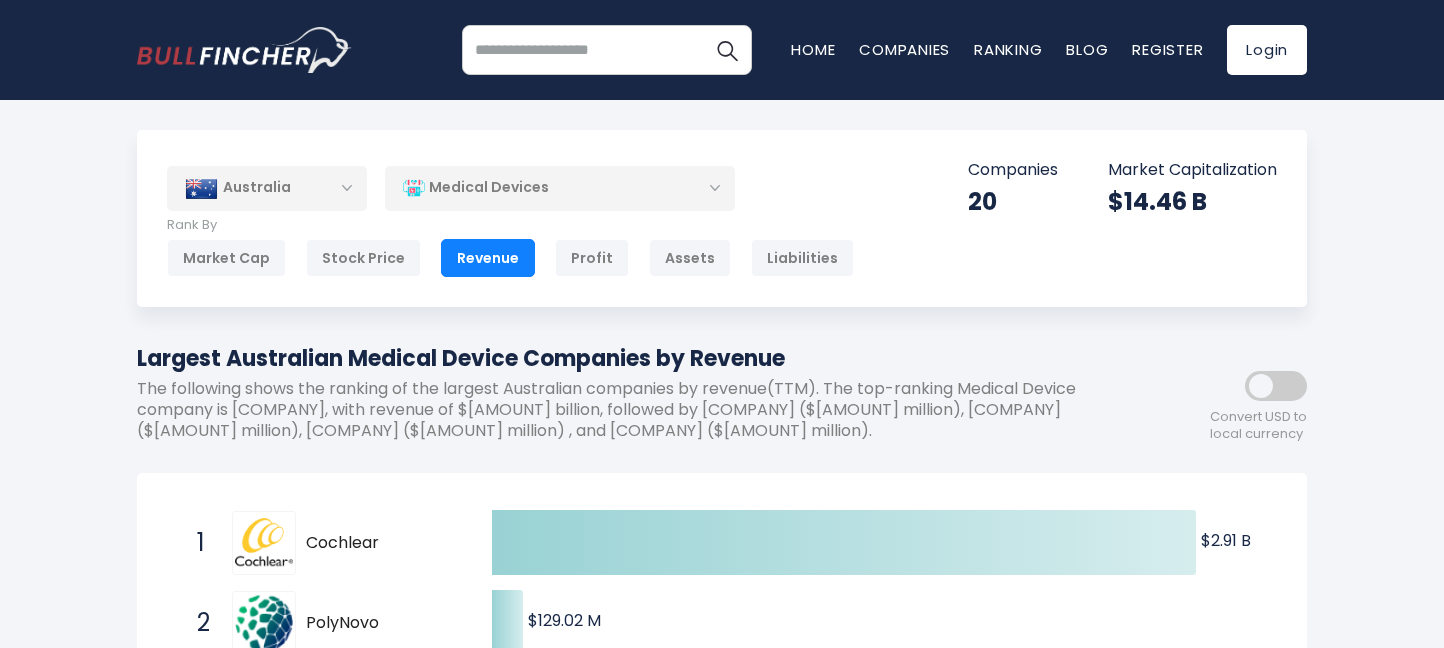 drag, startPoint x: 138, startPoint y: 357, endPoint x: 801, endPoint y: 361, distance: 663.0121 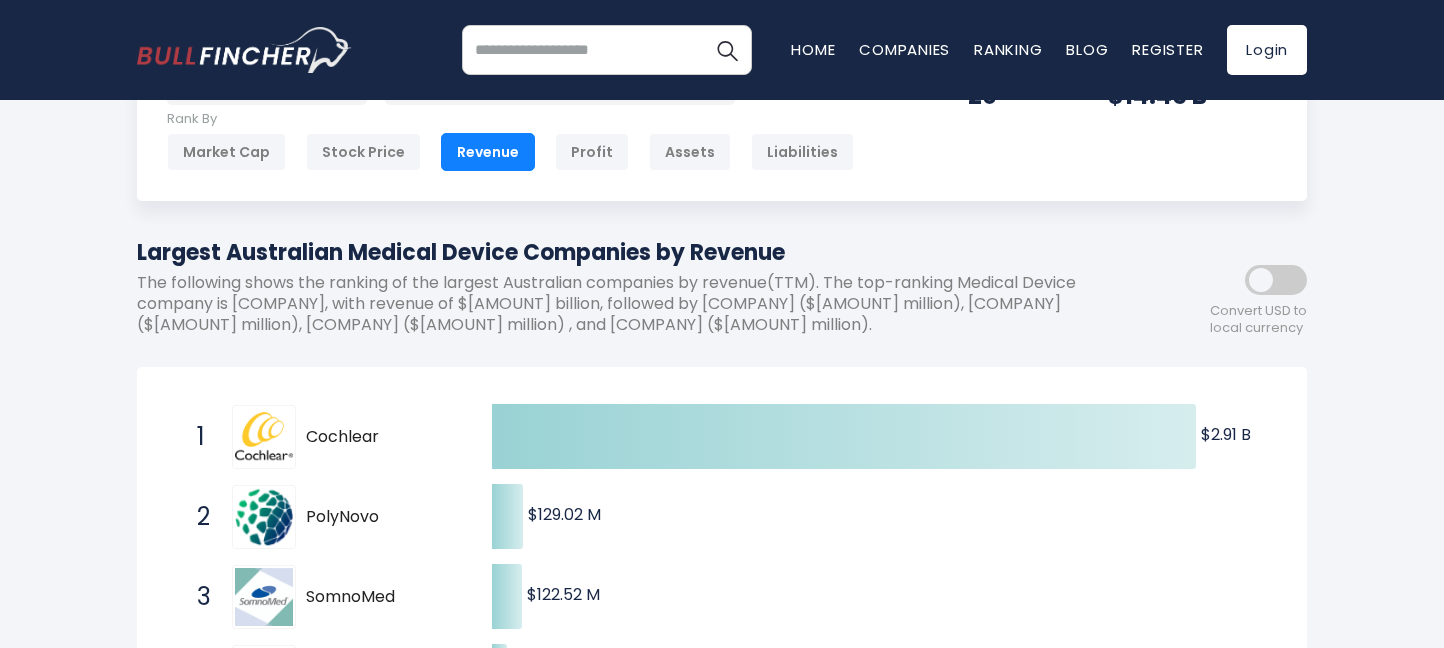 scroll, scrollTop: 202, scrollLeft: 0, axis: vertical 